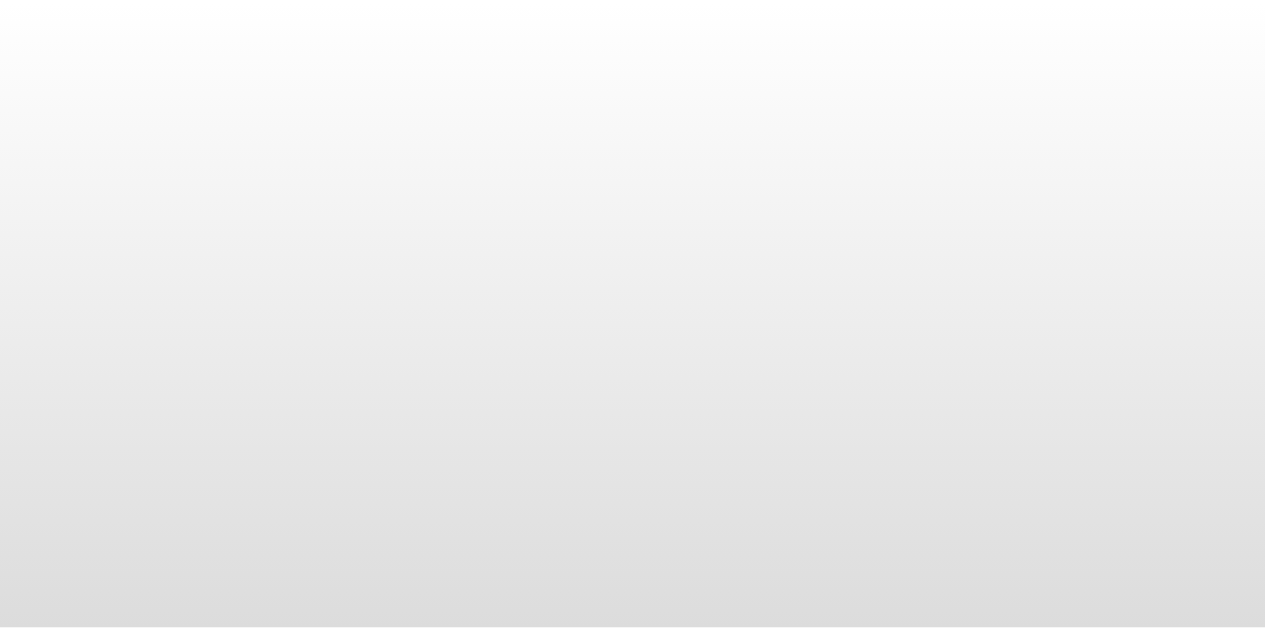 scroll, scrollTop: 0, scrollLeft: 0, axis: both 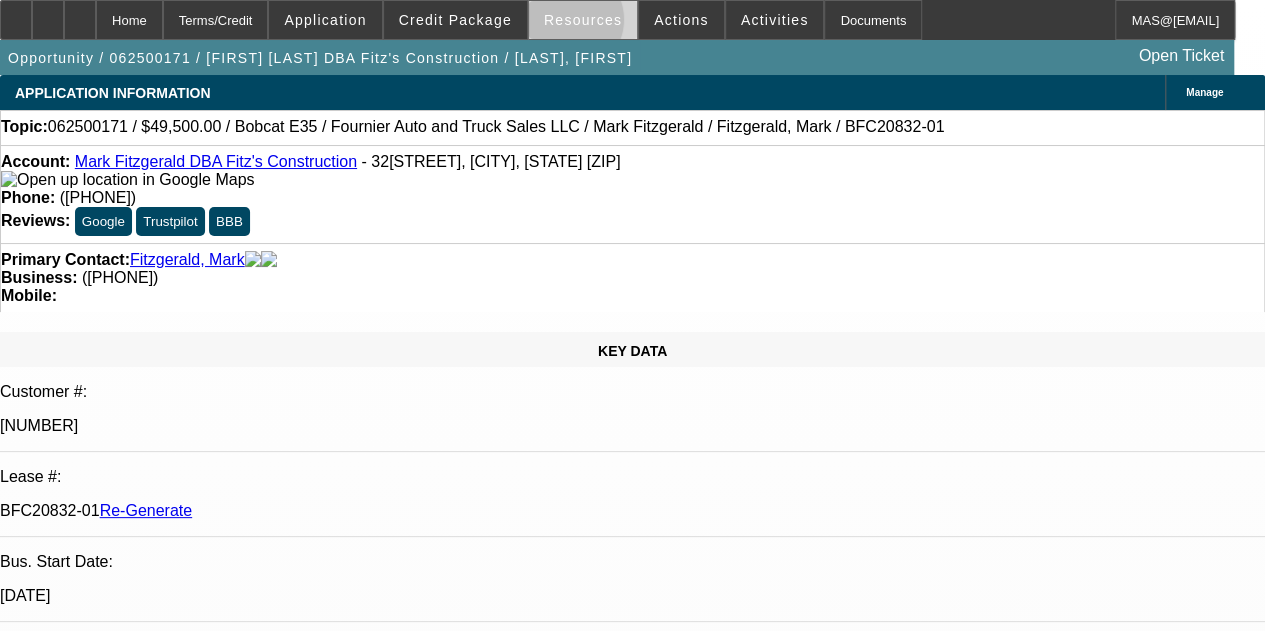 click on "Resources" at bounding box center [583, 20] 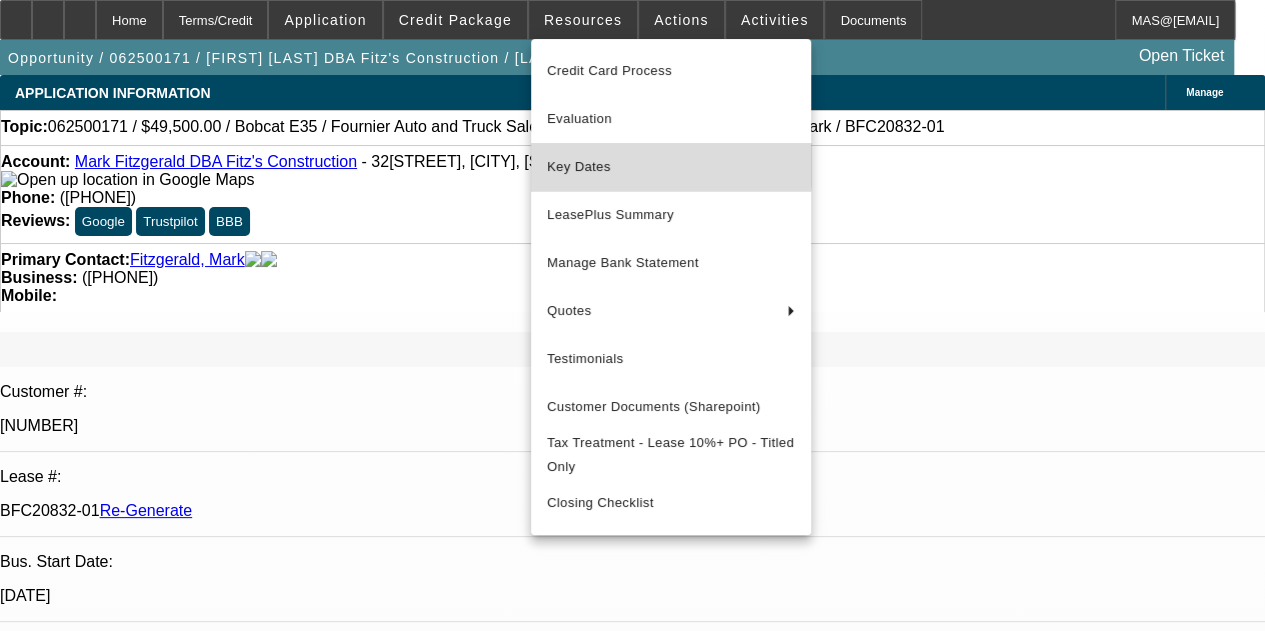 click on "Key Dates" at bounding box center (671, 167) 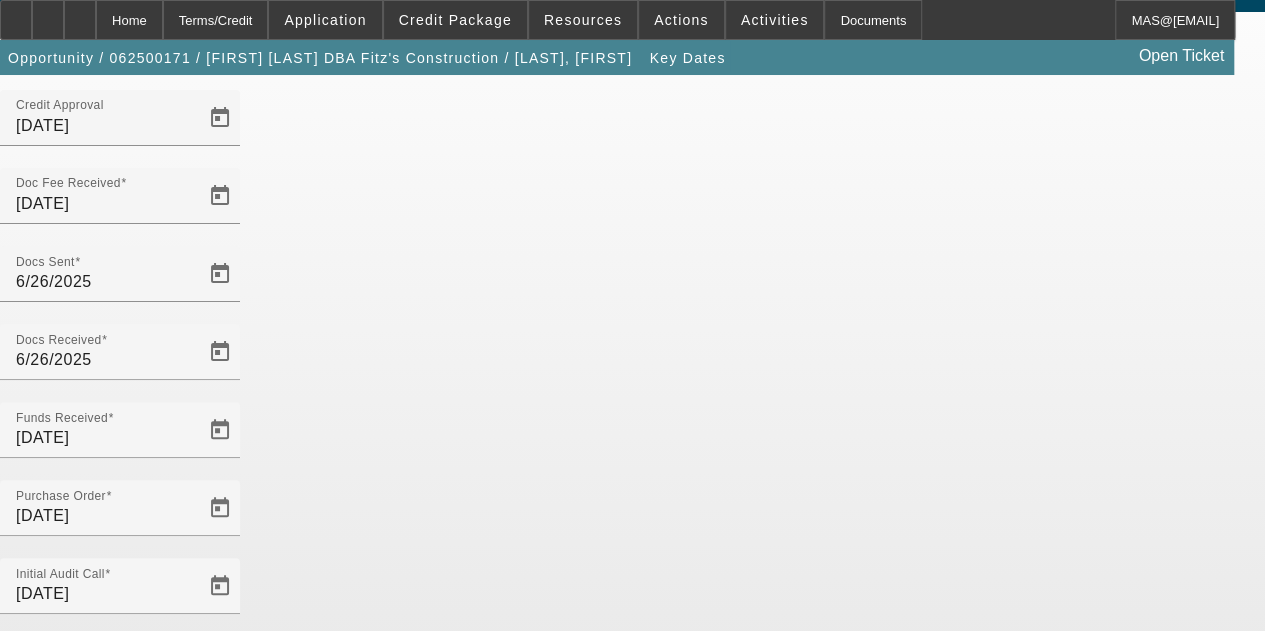 scroll, scrollTop: 96, scrollLeft: 0, axis: vertical 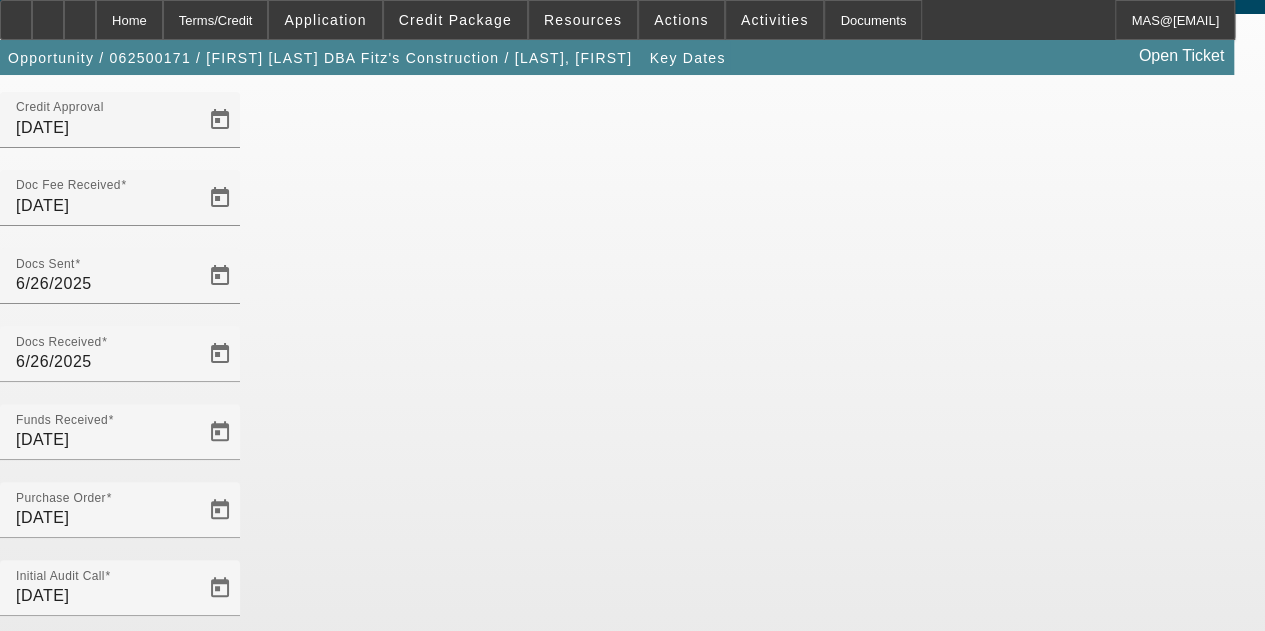 click at bounding box center [220, 822] 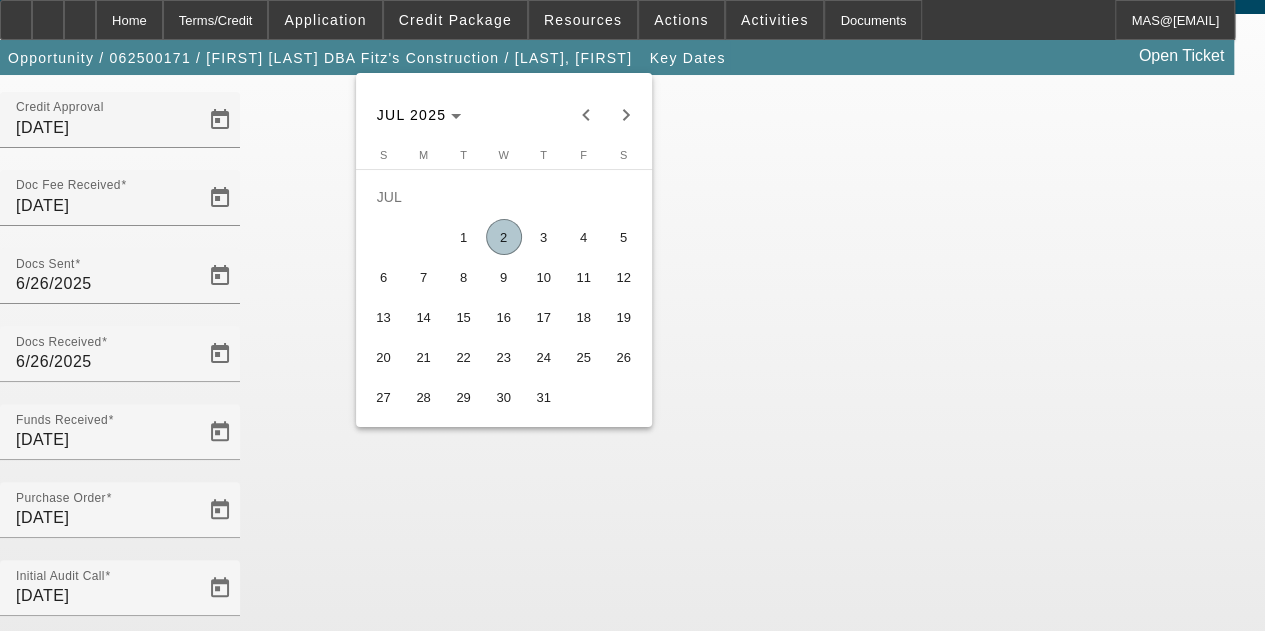 click on "2" at bounding box center [504, 237] 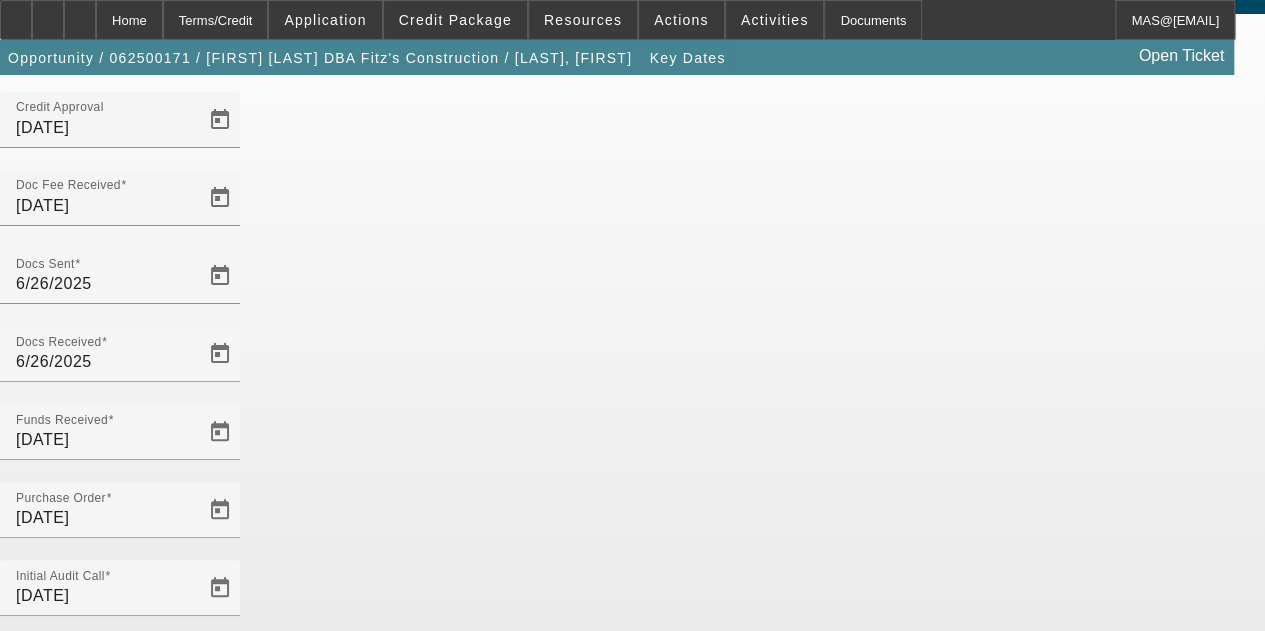 click on "Save" at bounding box center [23, 1137] 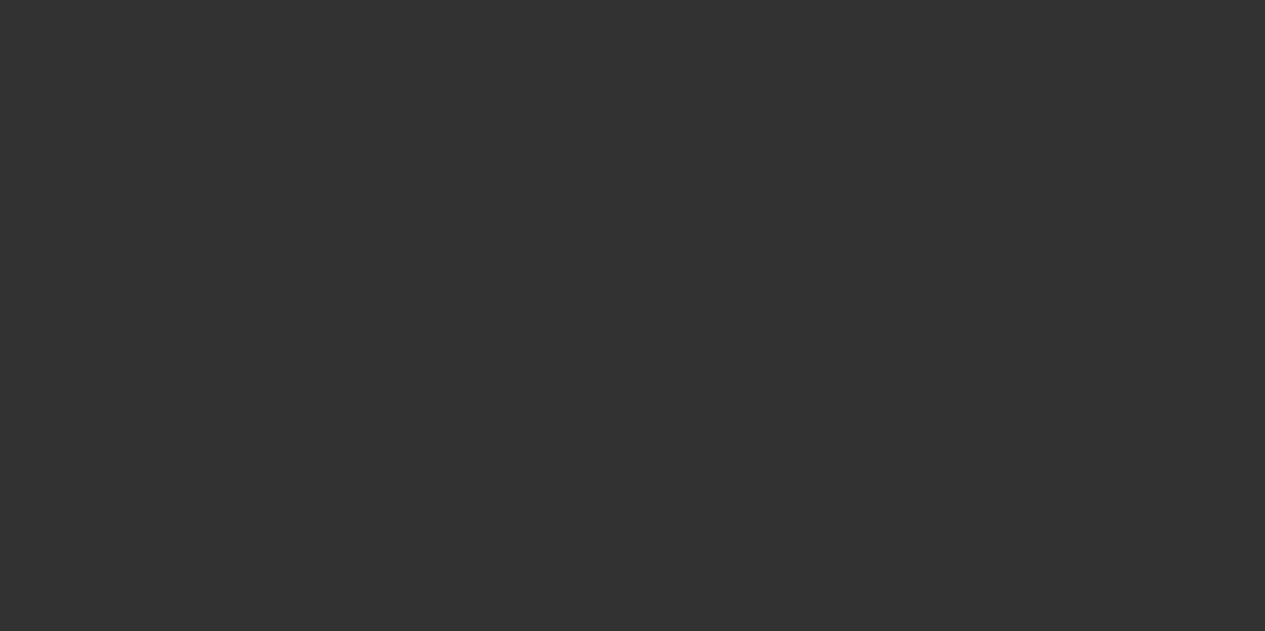 scroll, scrollTop: 0, scrollLeft: 0, axis: both 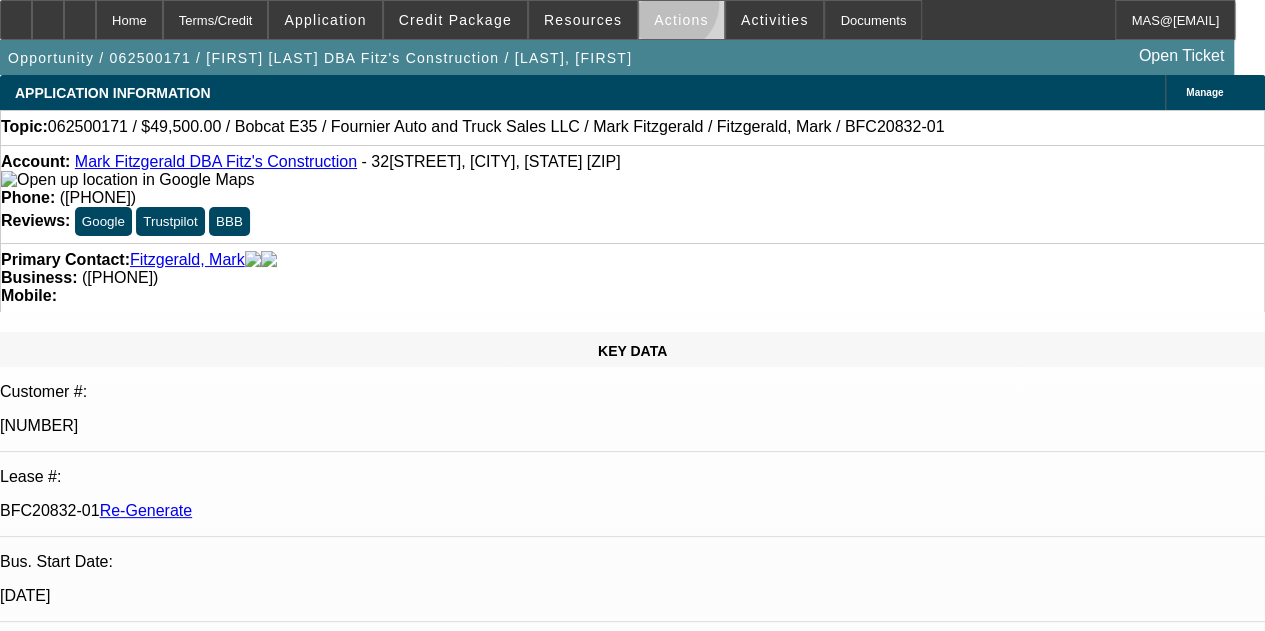 click at bounding box center [681, 20] 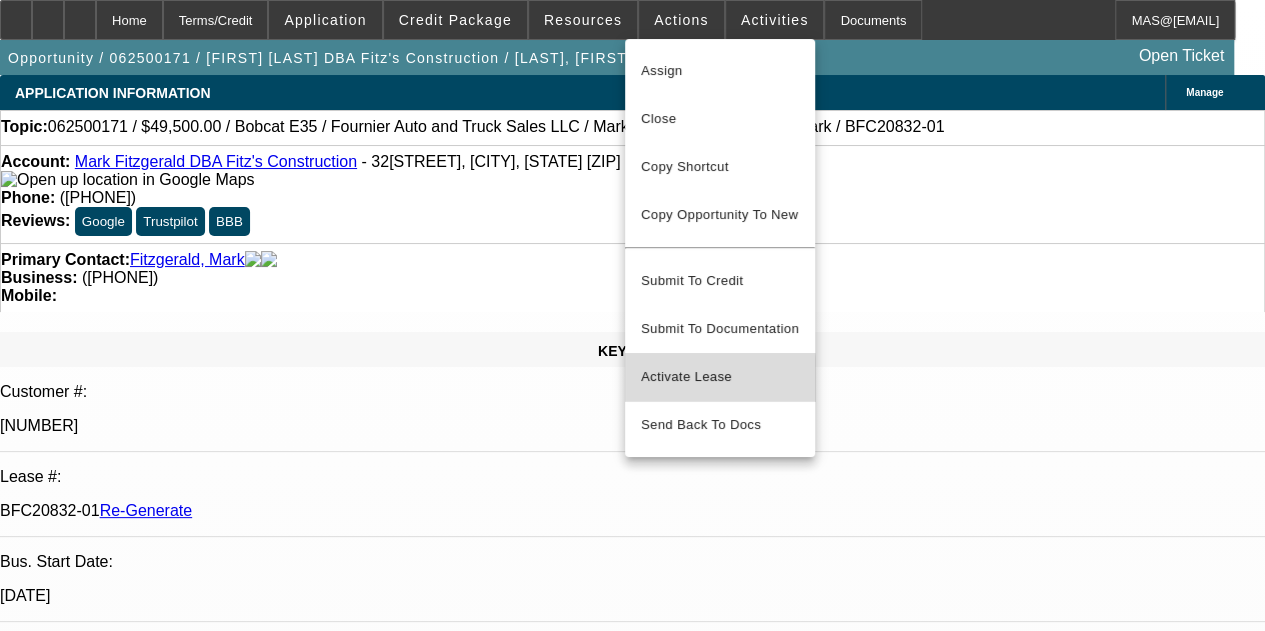 click on "Activate Lease" at bounding box center (720, 377) 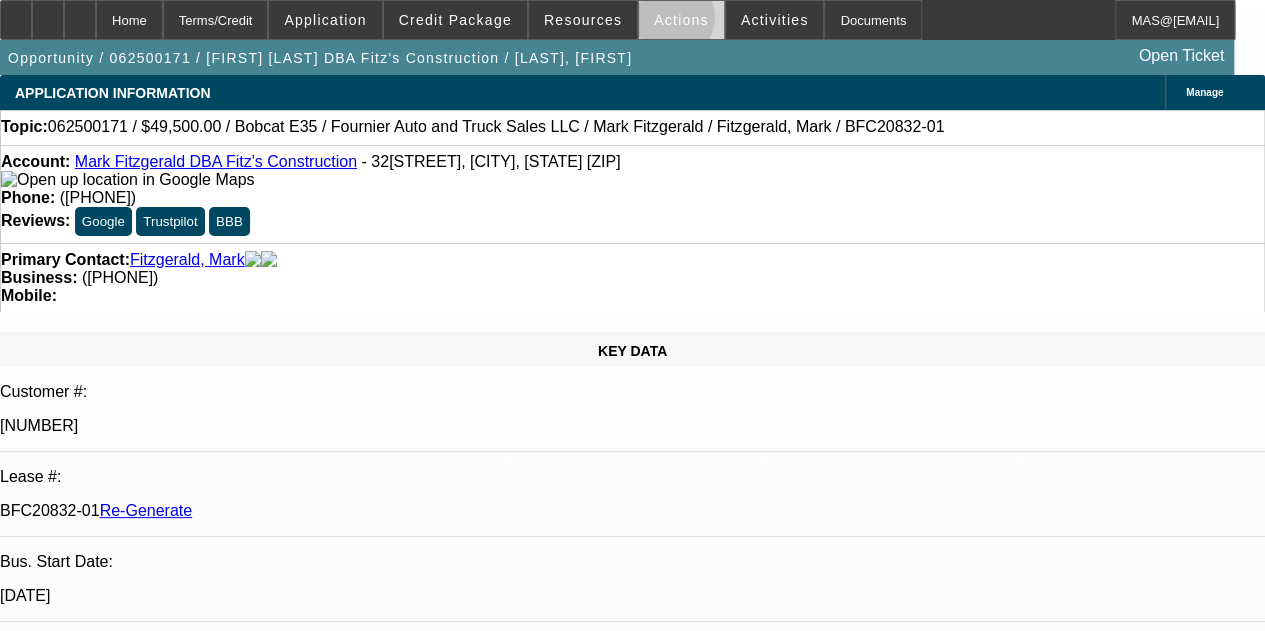 click on "Actions" at bounding box center [681, 20] 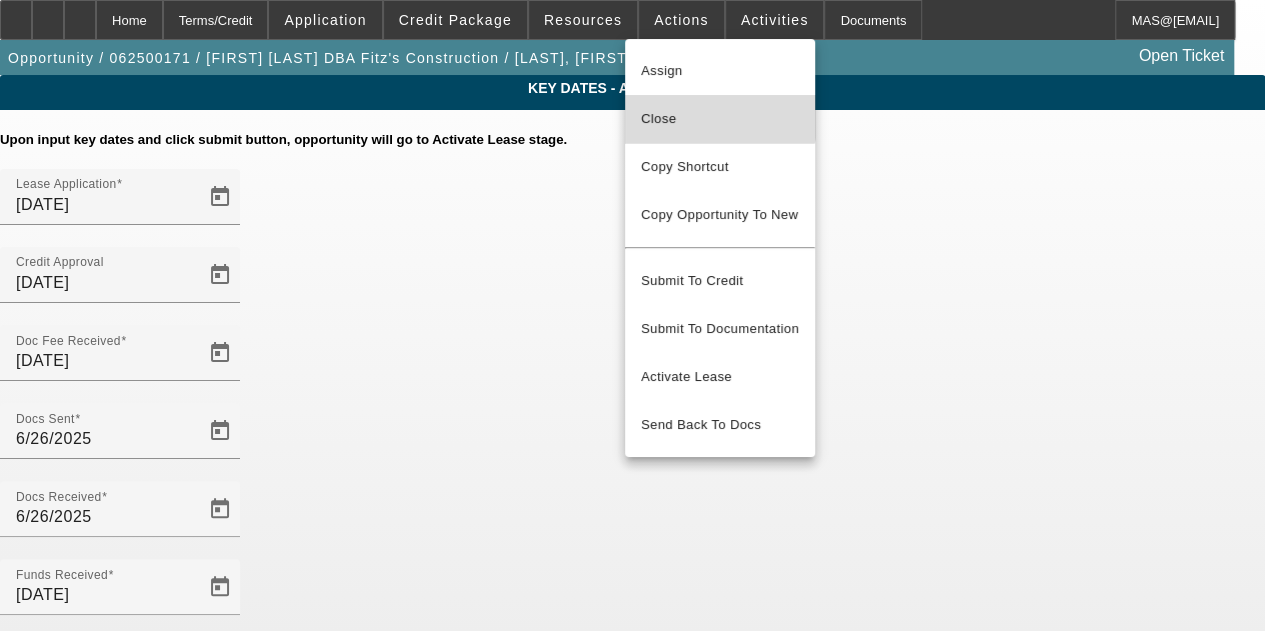 click on "Close" at bounding box center [720, 119] 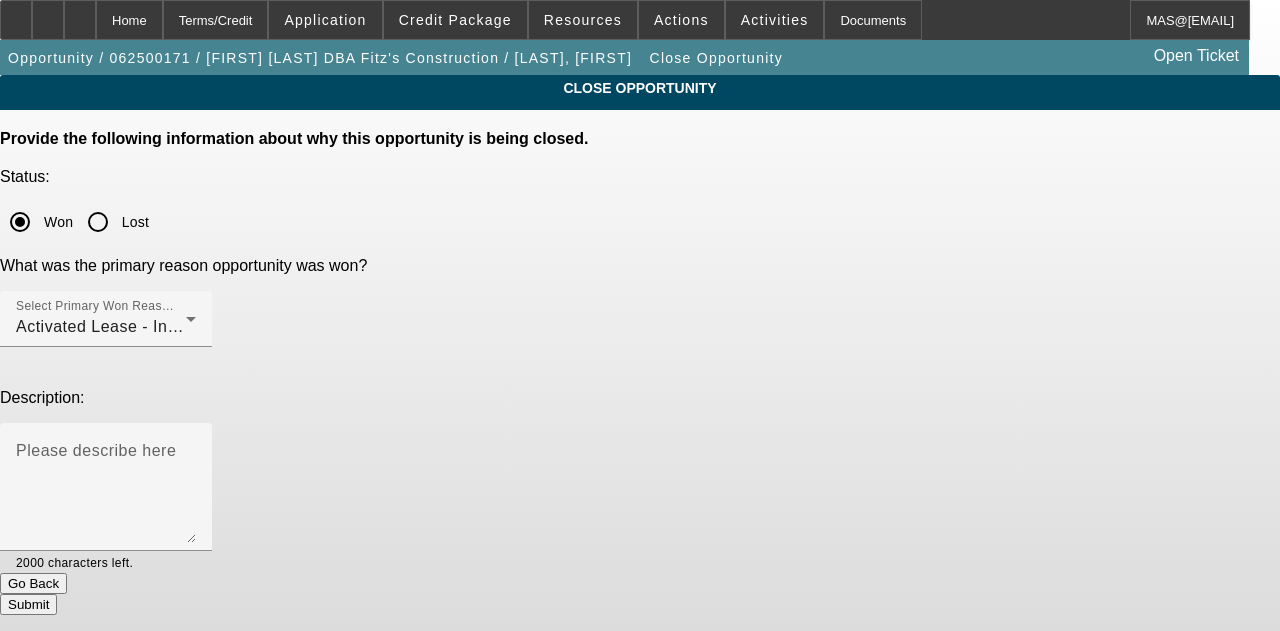 click on "Submit" at bounding box center (28, 604) 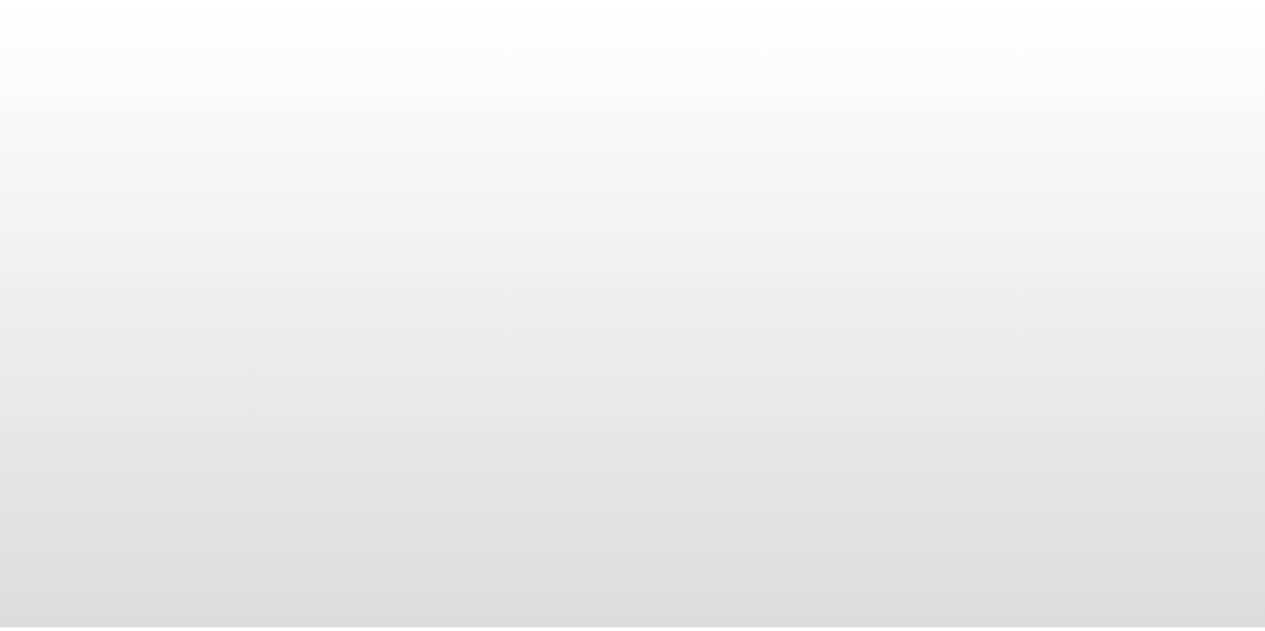 scroll, scrollTop: 0, scrollLeft: 0, axis: both 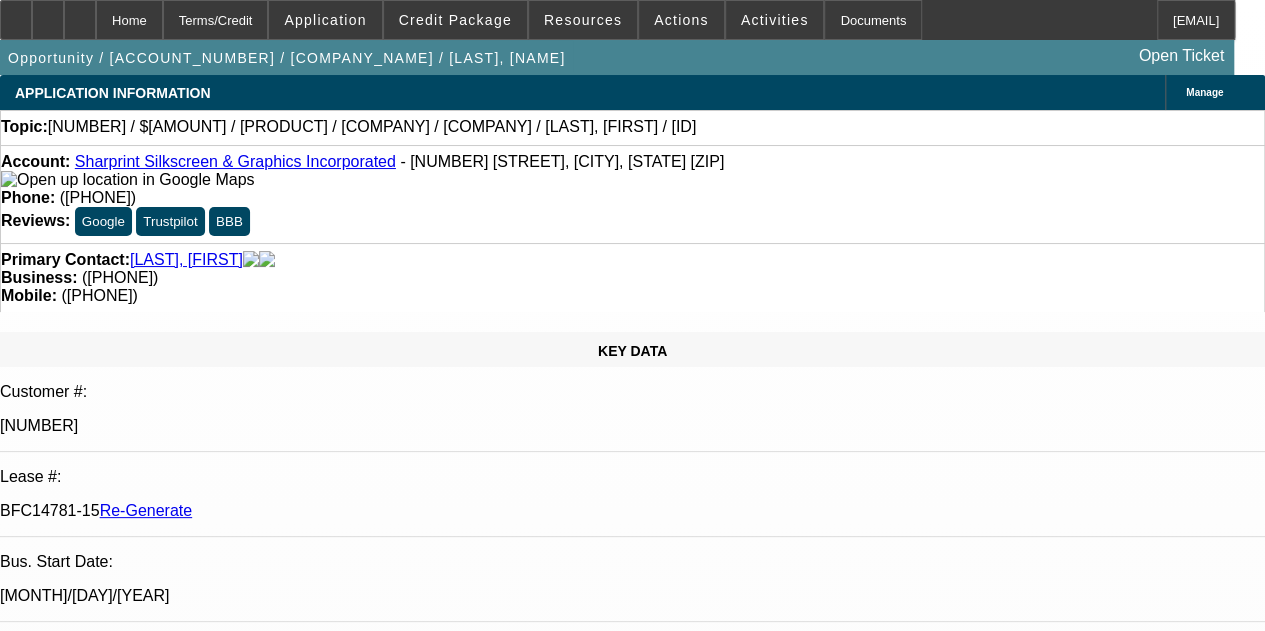 click on "Vendor Payment Paid - SPSI, Inc. - $22,250.00 - 112400124 / $79,500.00 / Columbia 6/3 / SPSI, Inc. / Sharprint Silkscreen & Graphics Incorporated / Kilian, George" at bounding box center (601, 7956) 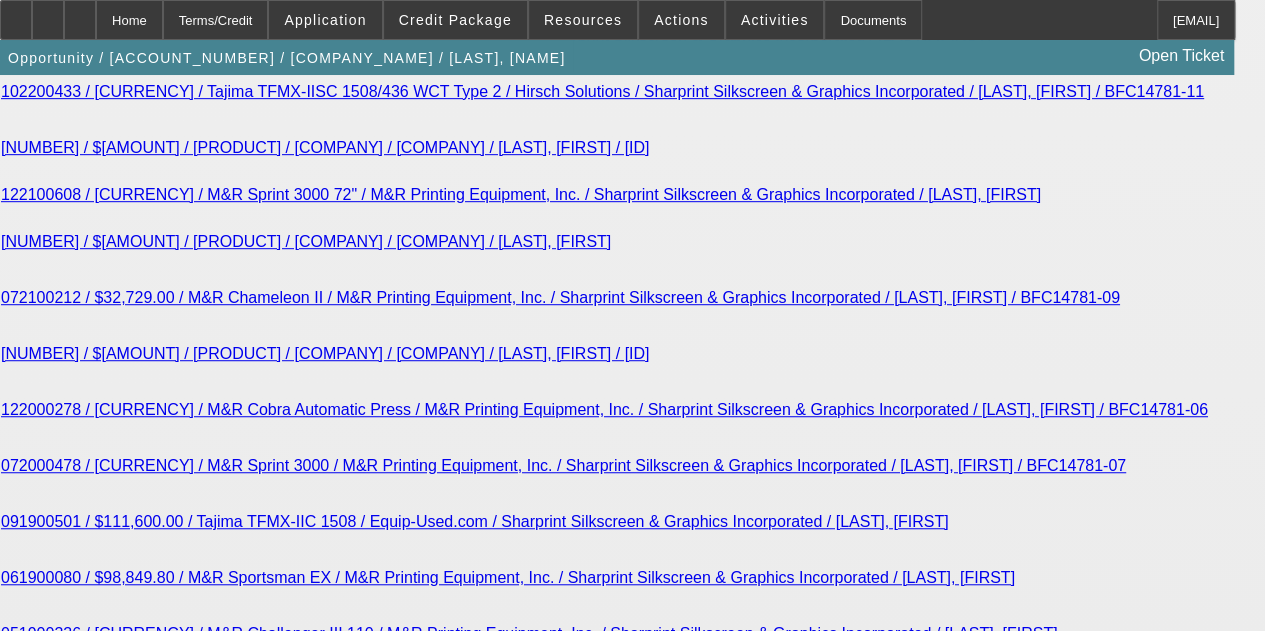 scroll, scrollTop: 4289, scrollLeft: 0, axis: vertical 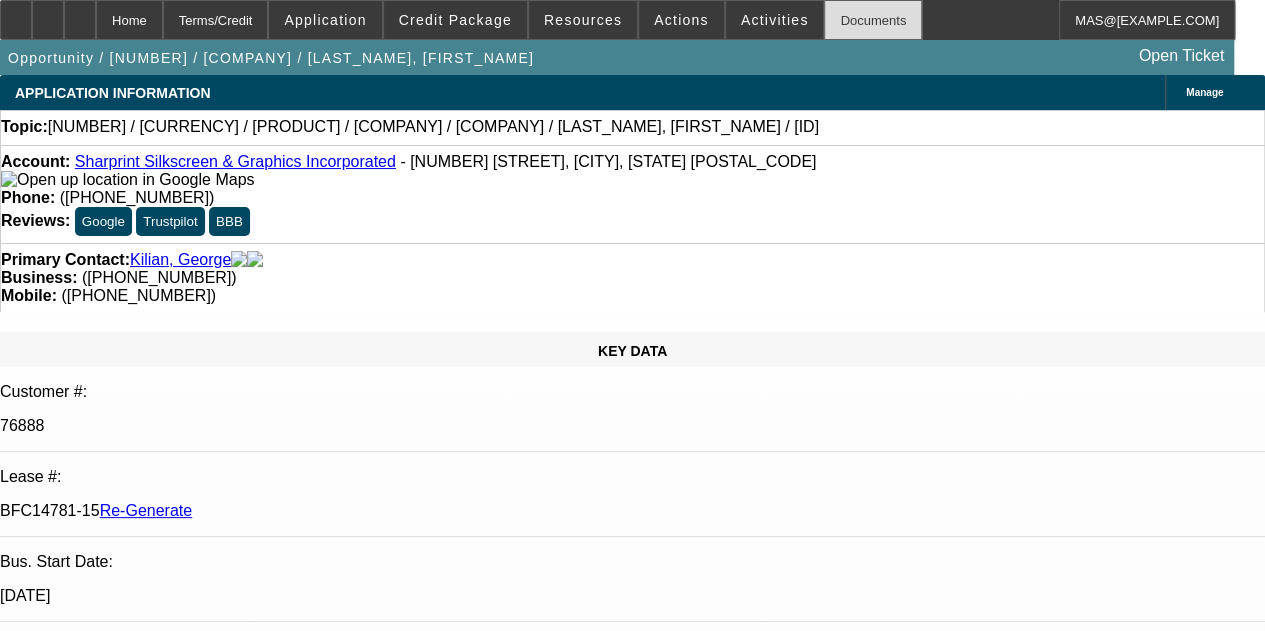 click on "Documents" at bounding box center (873, 20) 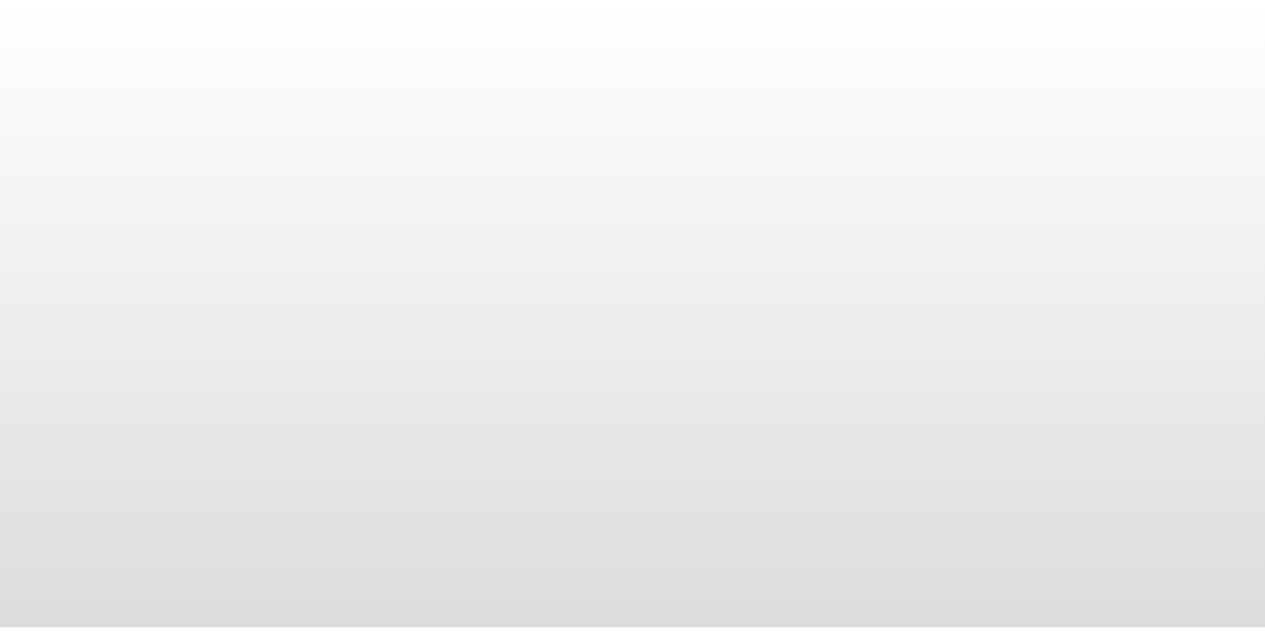 scroll, scrollTop: 0, scrollLeft: 0, axis: both 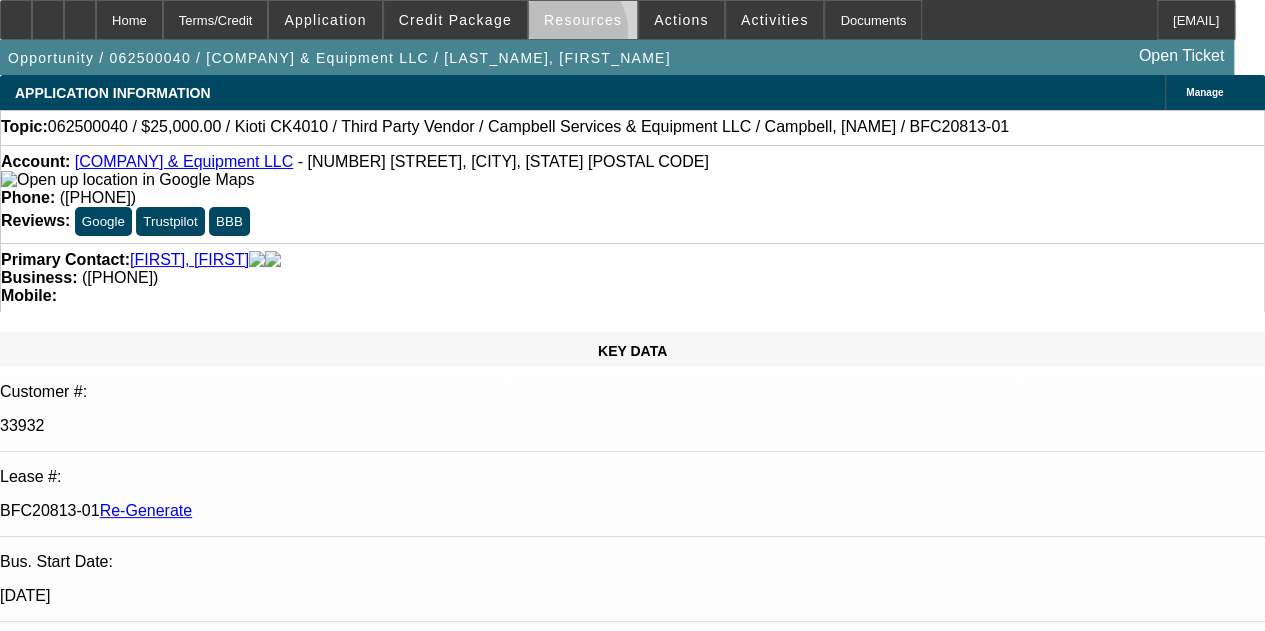 click at bounding box center [583, 20] 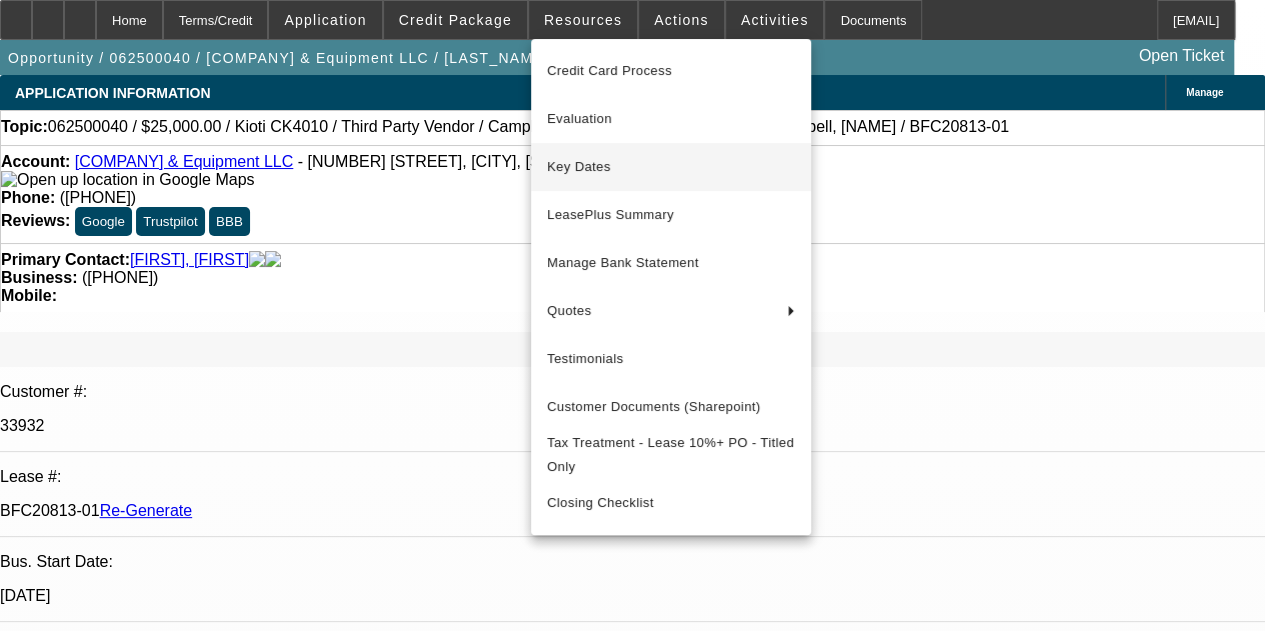 click on "Key Dates" at bounding box center [671, 167] 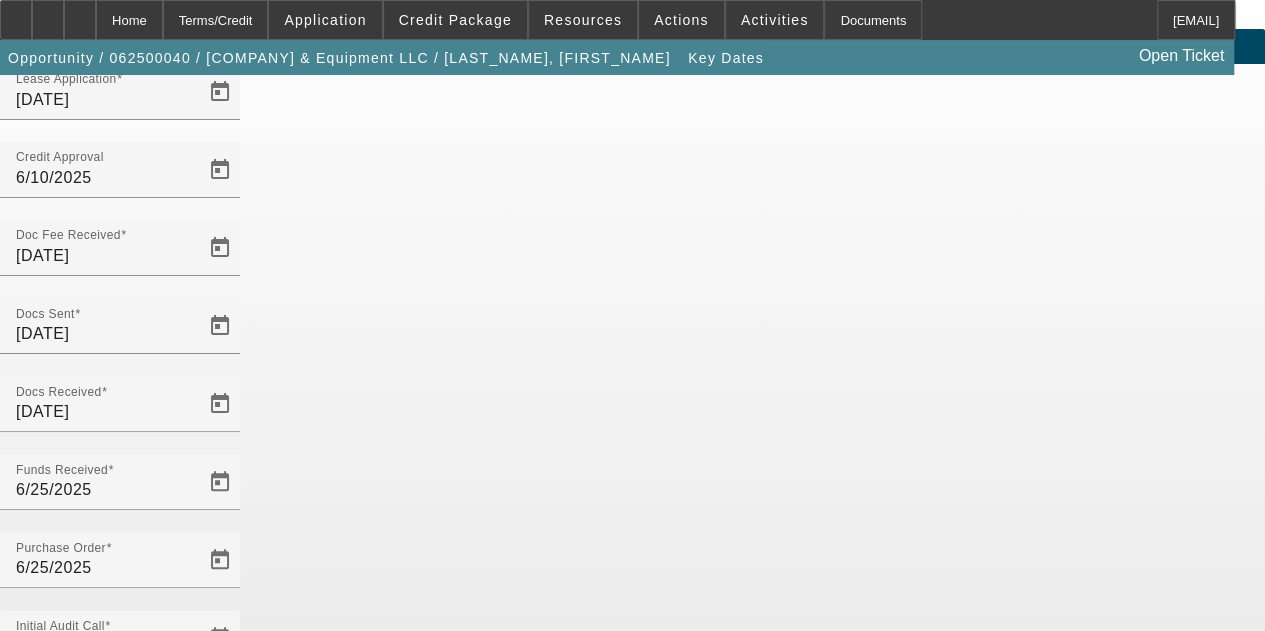 scroll, scrollTop: 130, scrollLeft: 0, axis: vertical 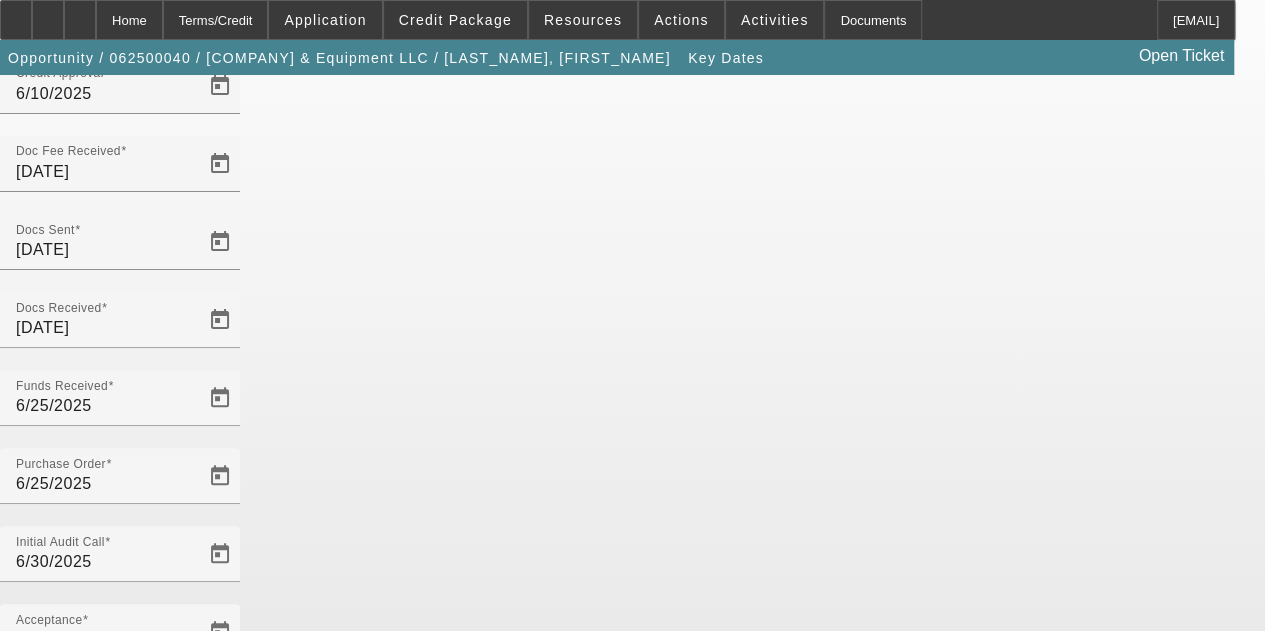 click at bounding box center (220, 788) 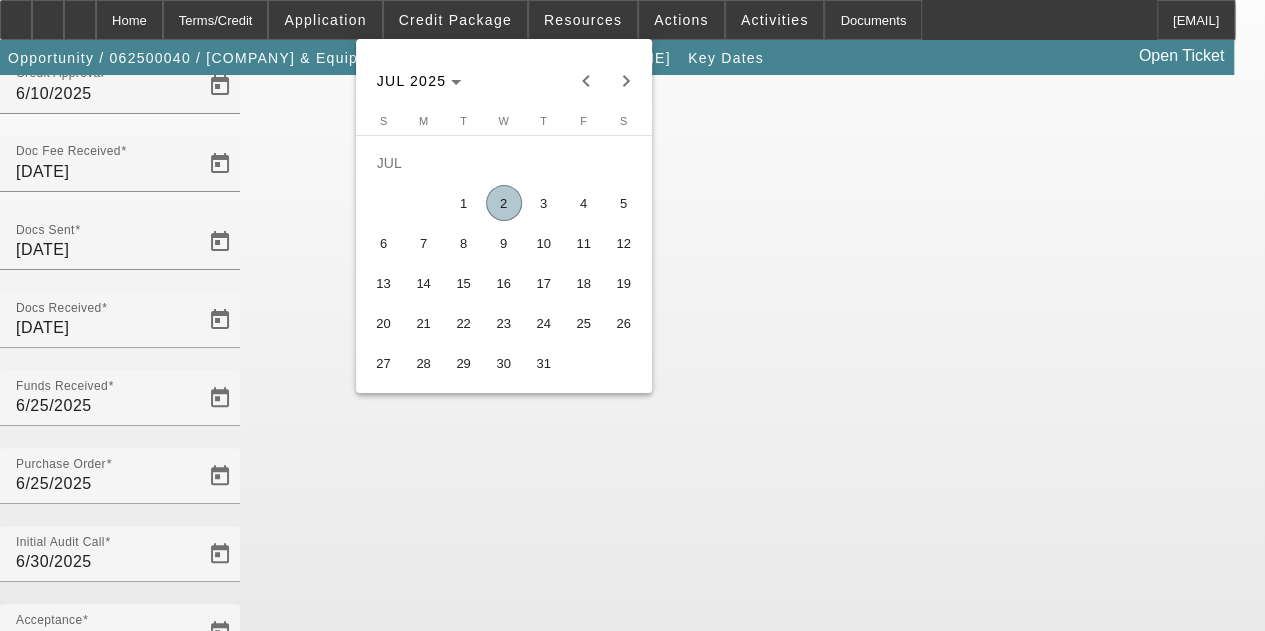 click on "2" at bounding box center (504, 203) 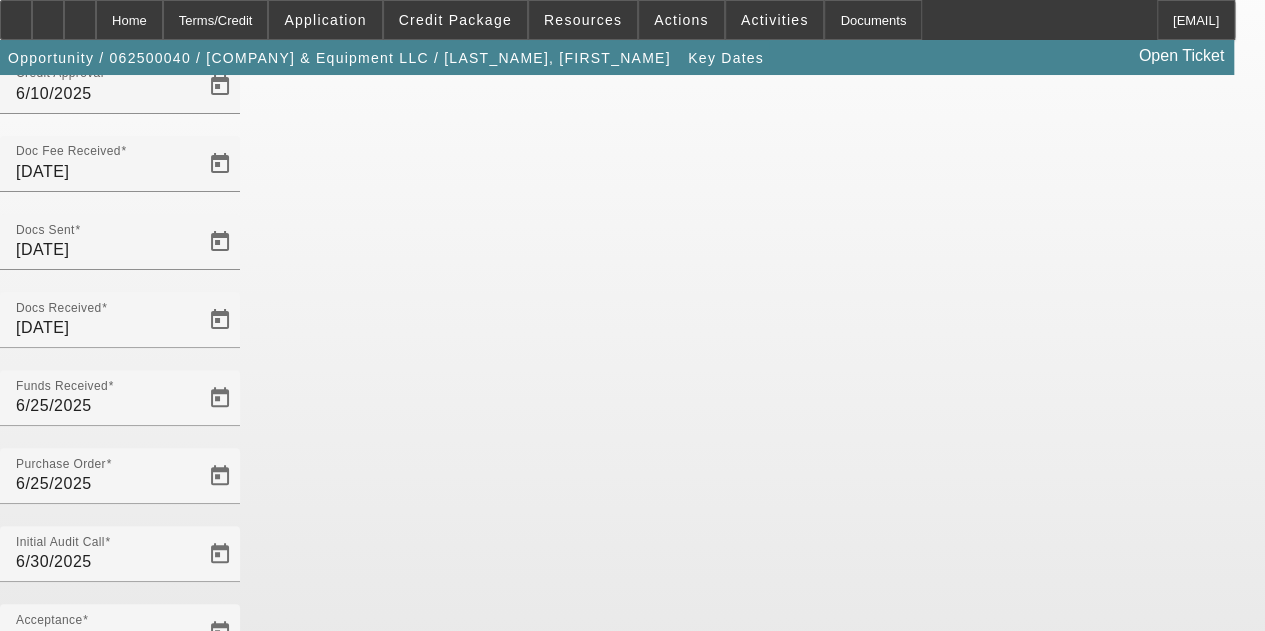 click on "Save" at bounding box center [23, 1103] 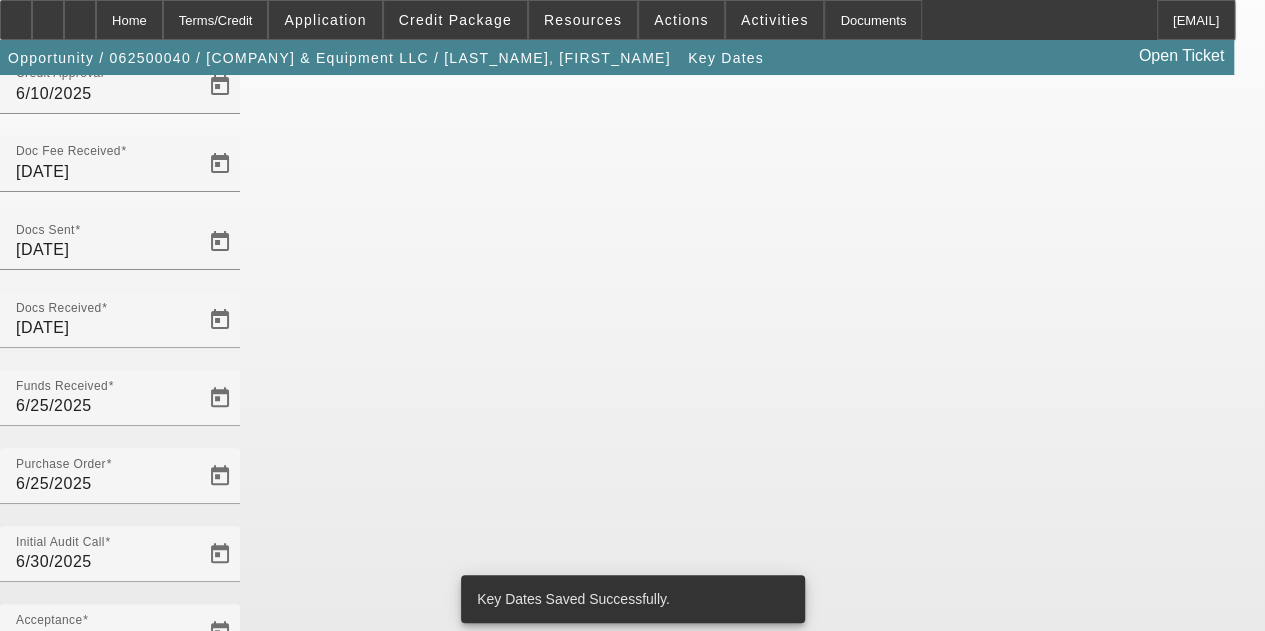 scroll, scrollTop: 0, scrollLeft: 0, axis: both 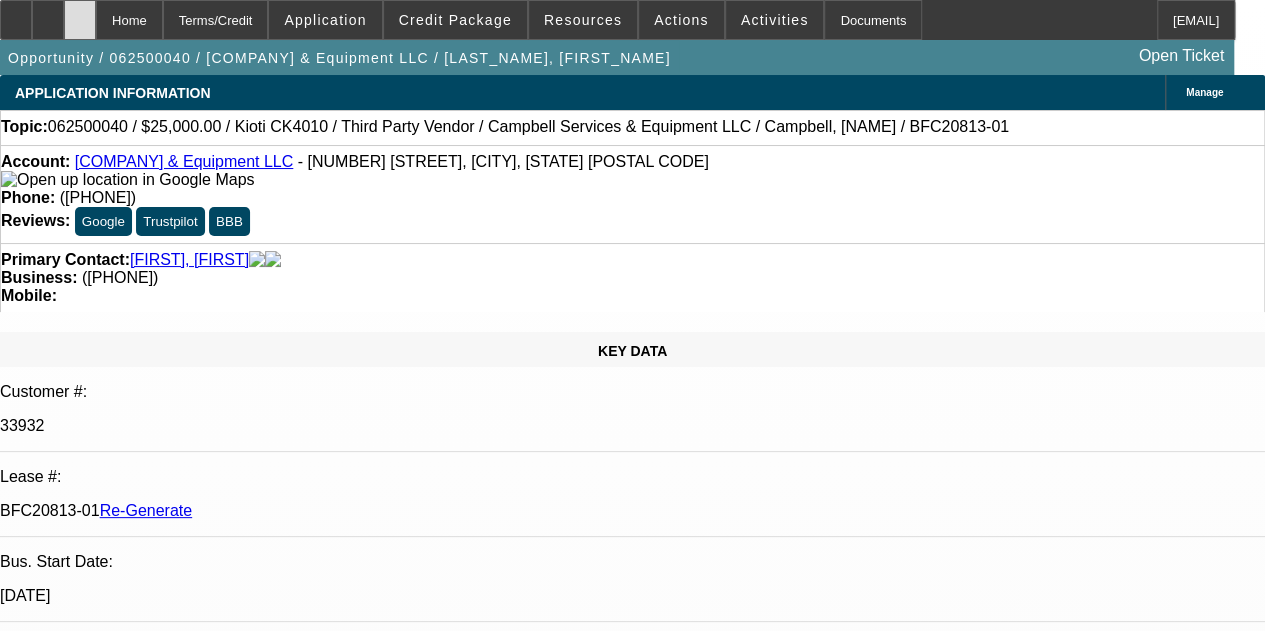 click at bounding box center (80, 13) 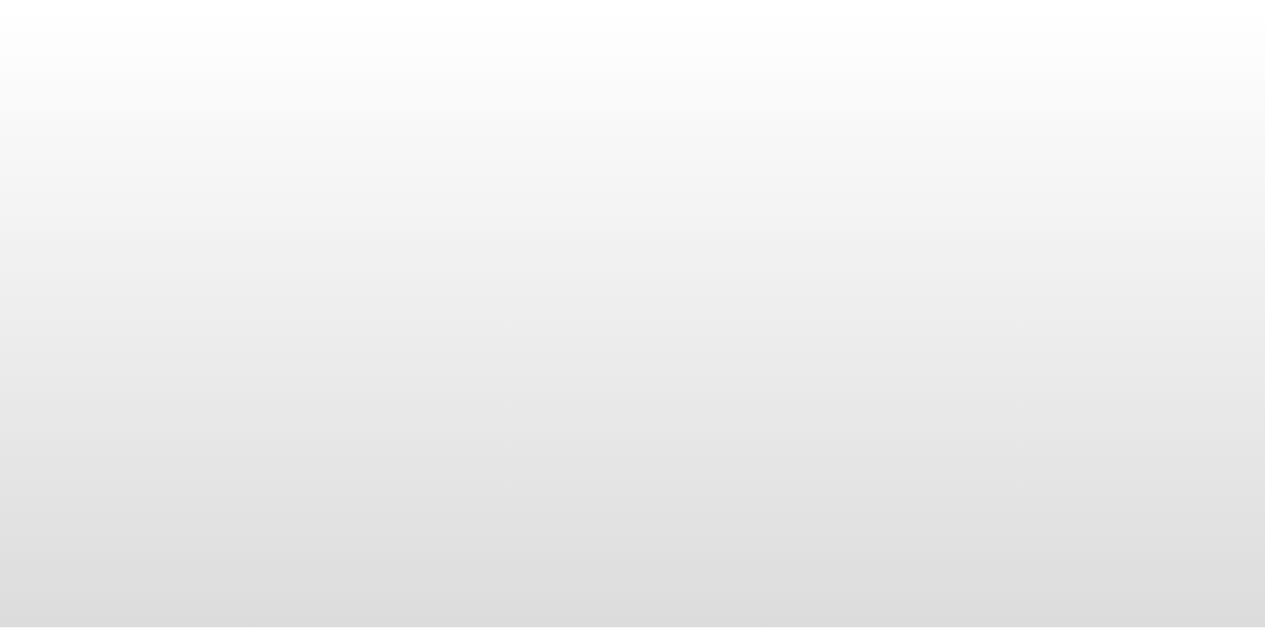 scroll, scrollTop: 0, scrollLeft: 0, axis: both 